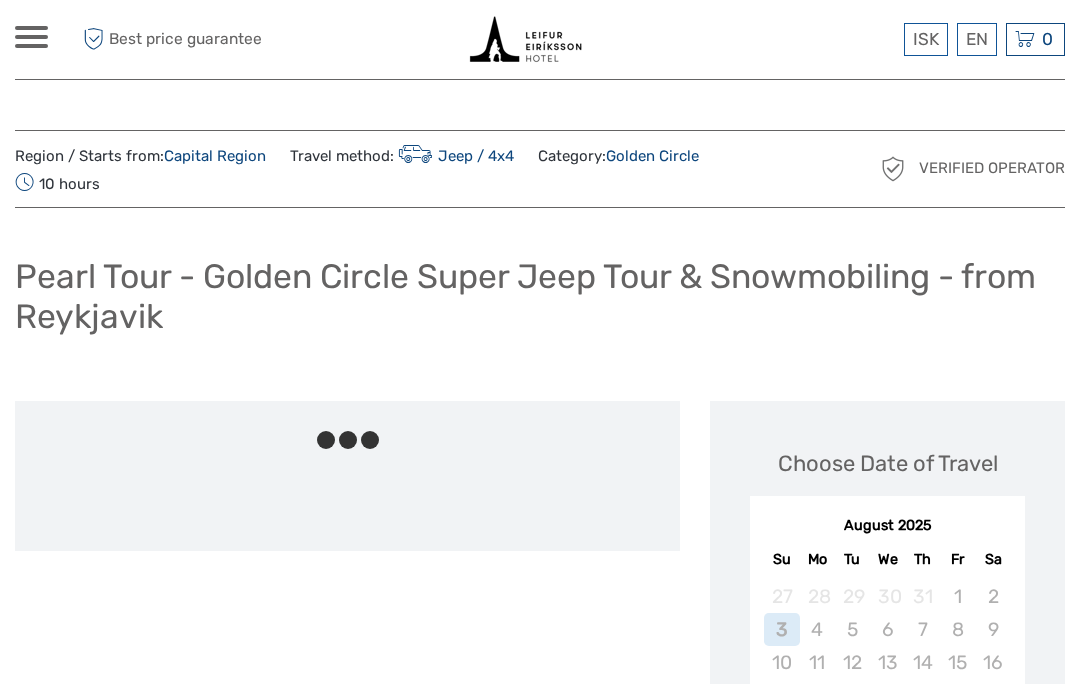 scroll, scrollTop: 0, scrollLeft: 0, axis: both 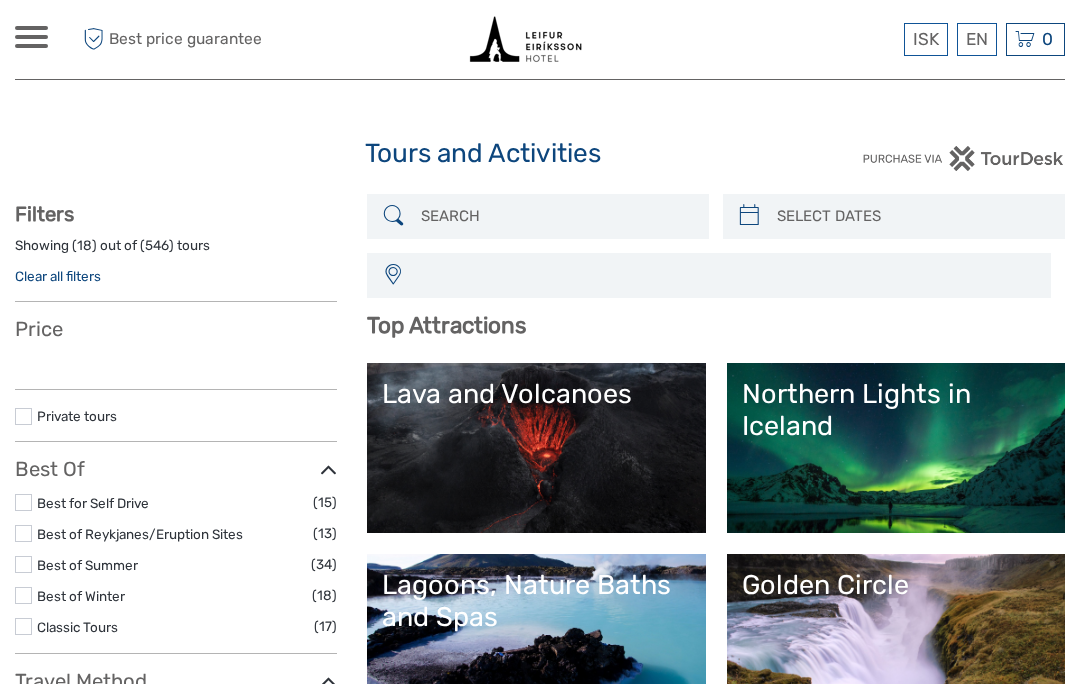 select 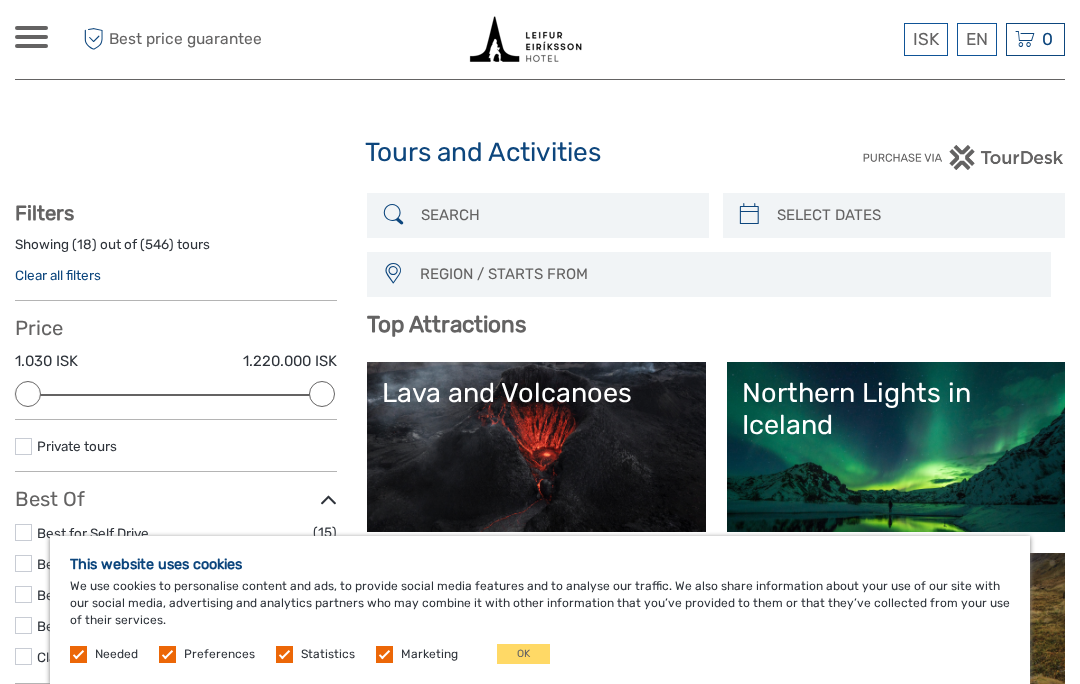 scroll, scrollTop: 25, scrollLeft: 0, axis: vertical 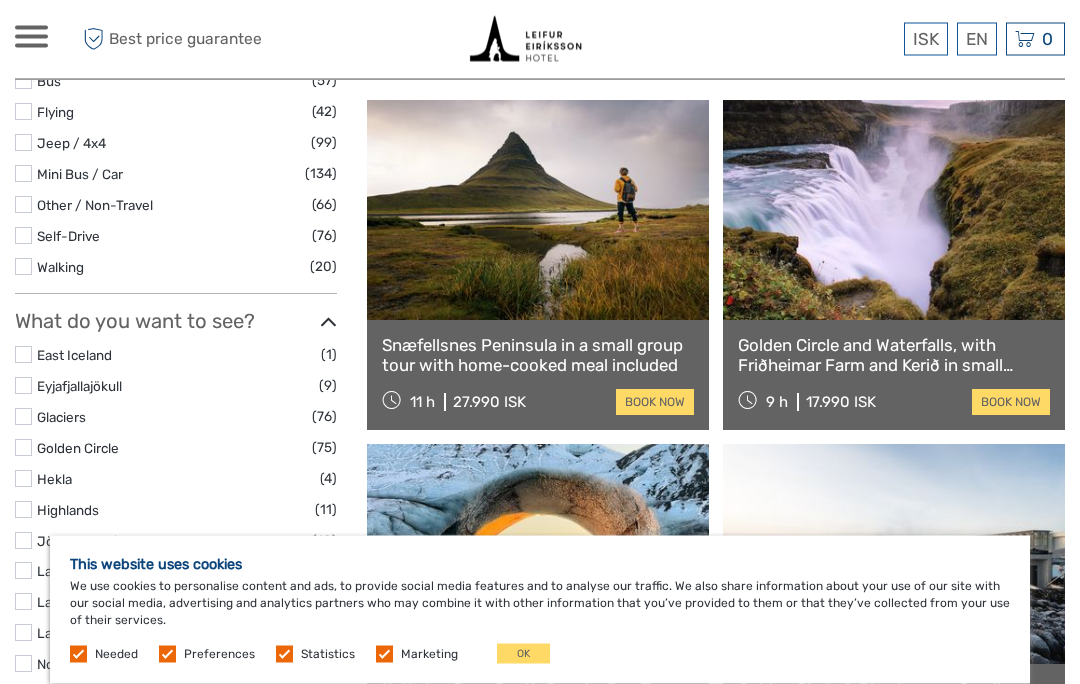 click at bounding box center [894, 211] 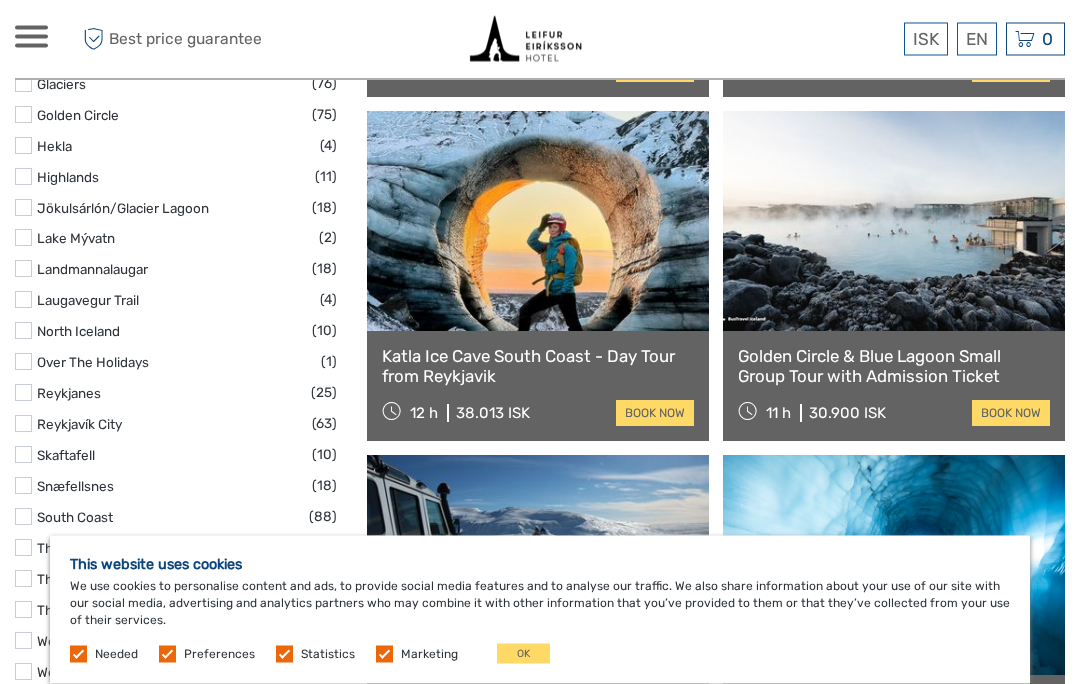 scroll, scrollTop: 1023, scrollLeft: 0, axis: vertical 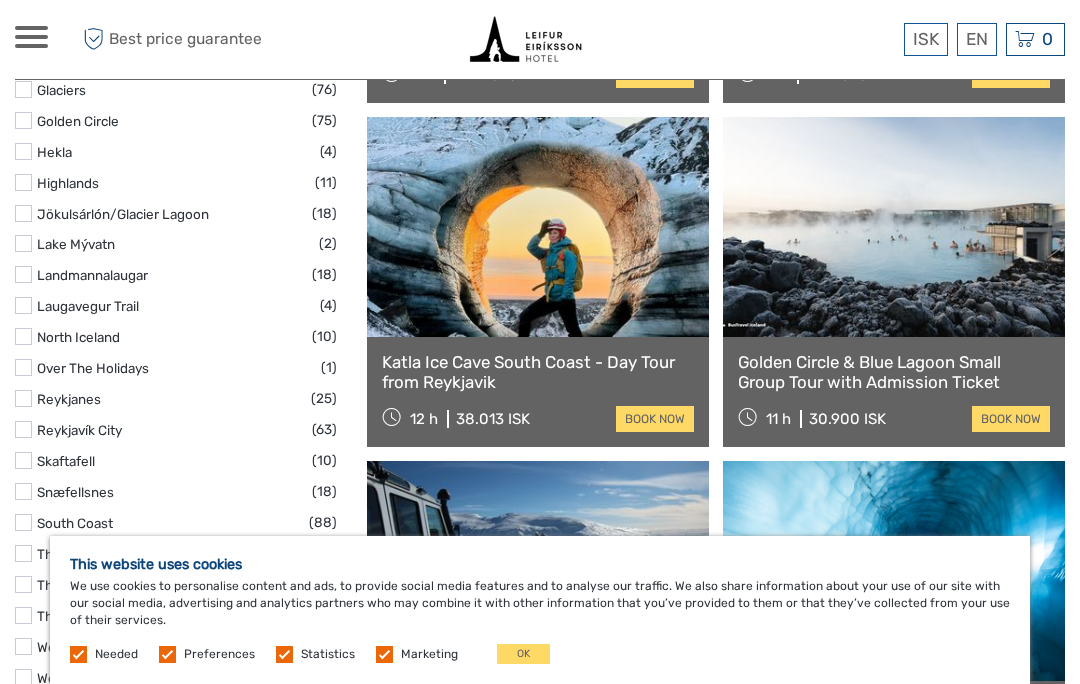 click on "book now" at bounding box center [1011, 419] 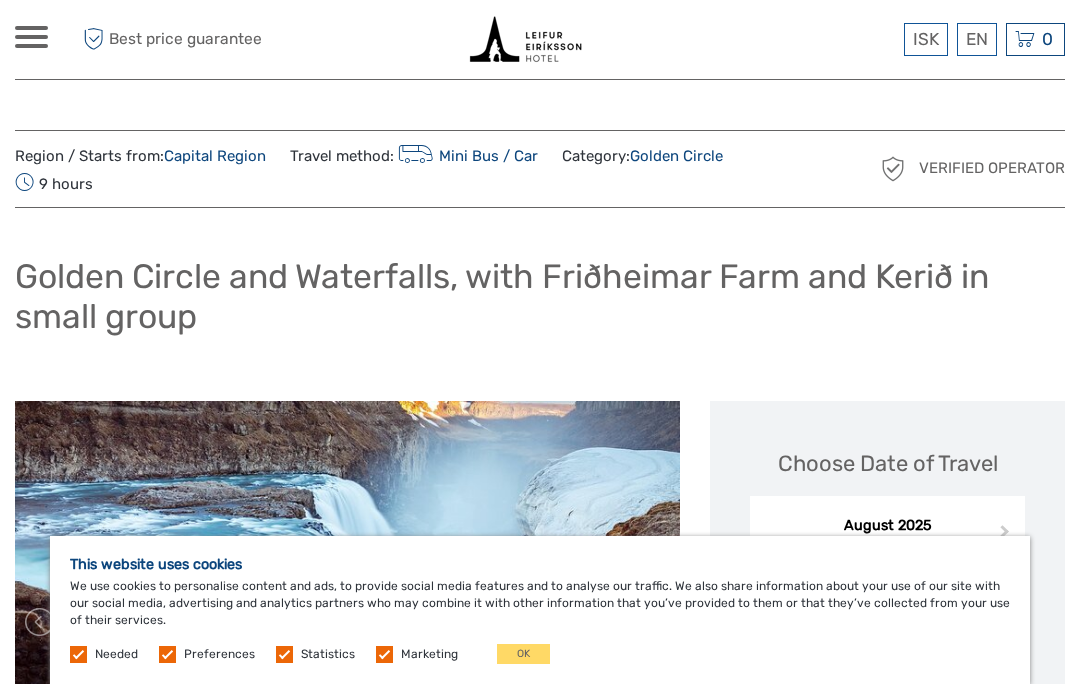 scroll, scrollTop: 0, scrollLeft: 0, axis: both 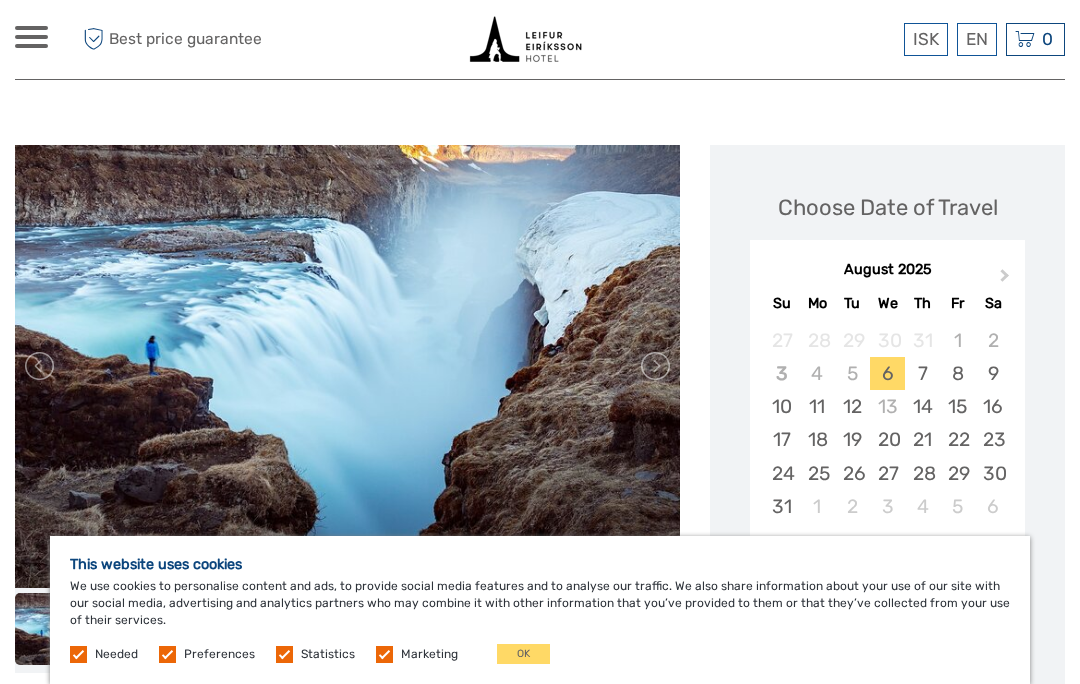 click on "Next Month" at bounding box center (1007, 281) 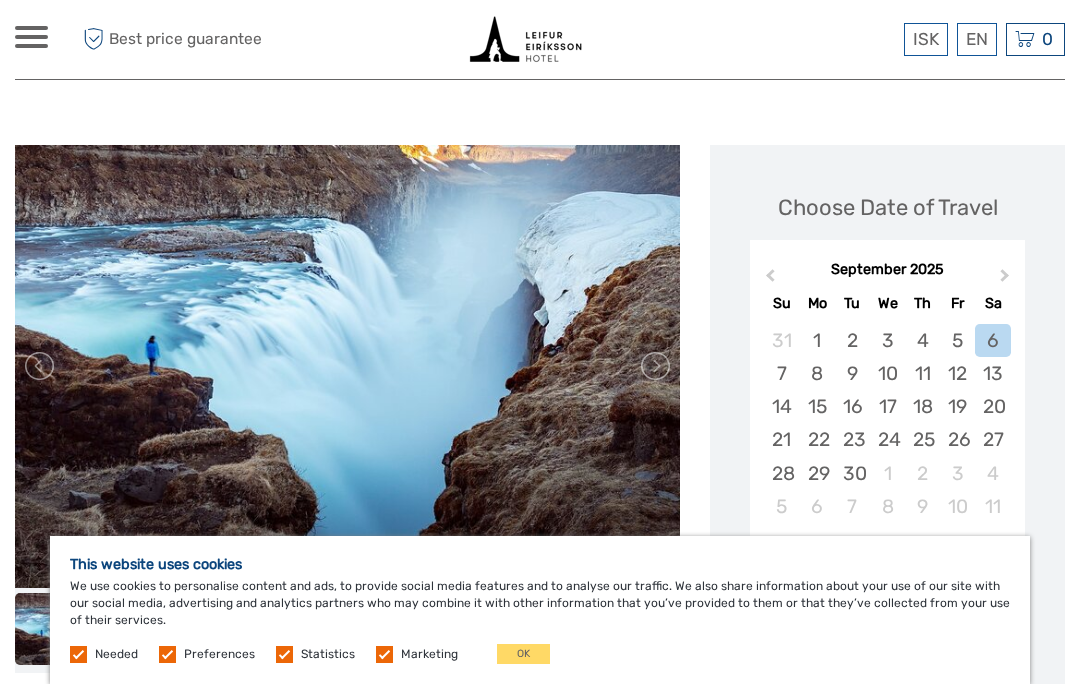 click on "Next Month" at bounding box center (1007, 281) 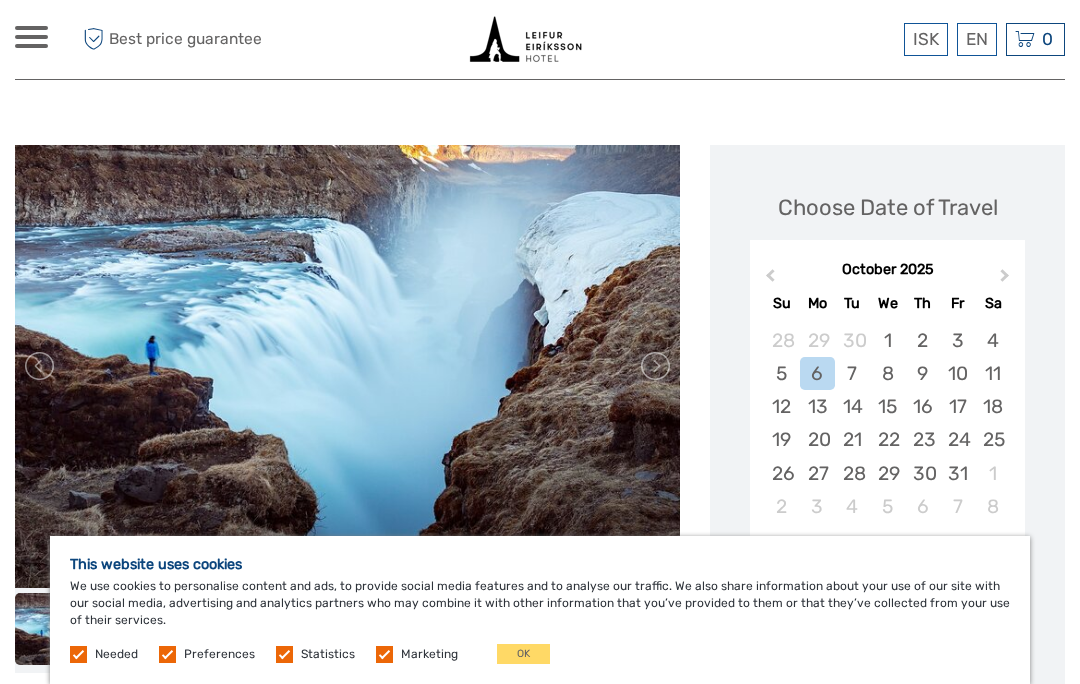 click on "Next Month" at bounding box center (1007, 281) 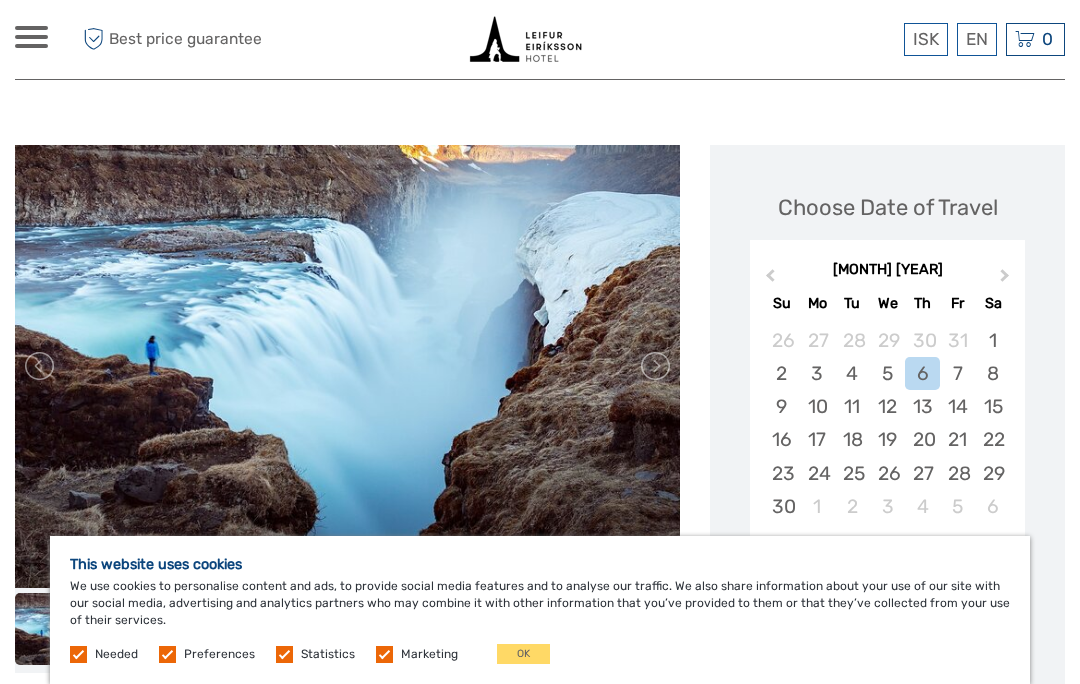 click on "Next Month" at bounding box center [1007, 281] 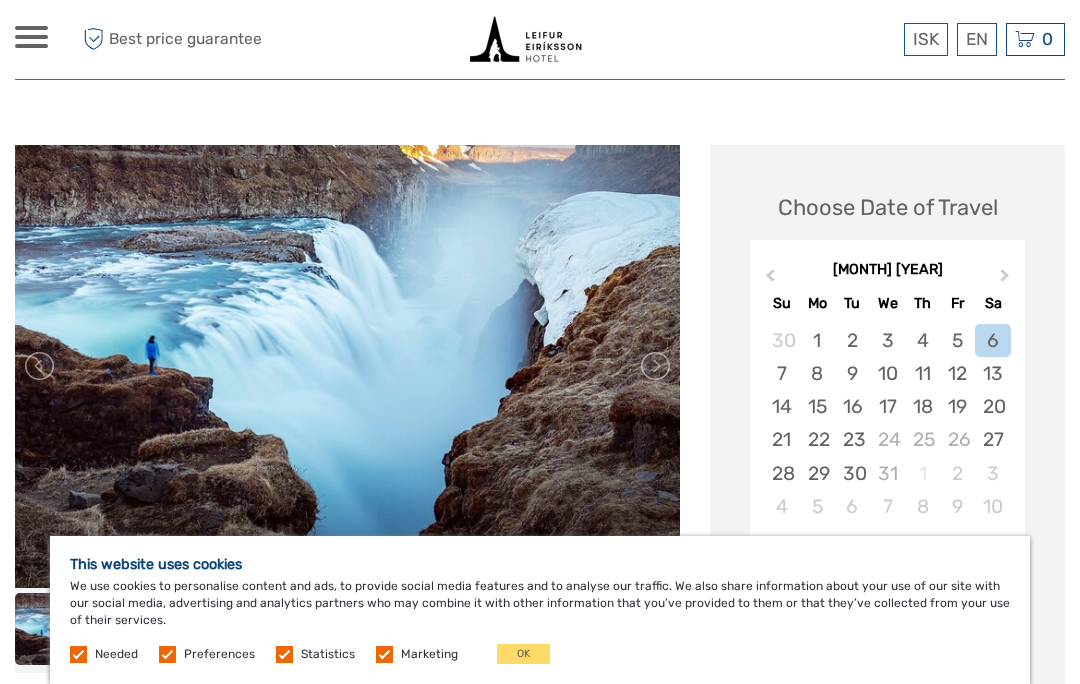 click on "Next Month" at bounding box center [1007, 281] 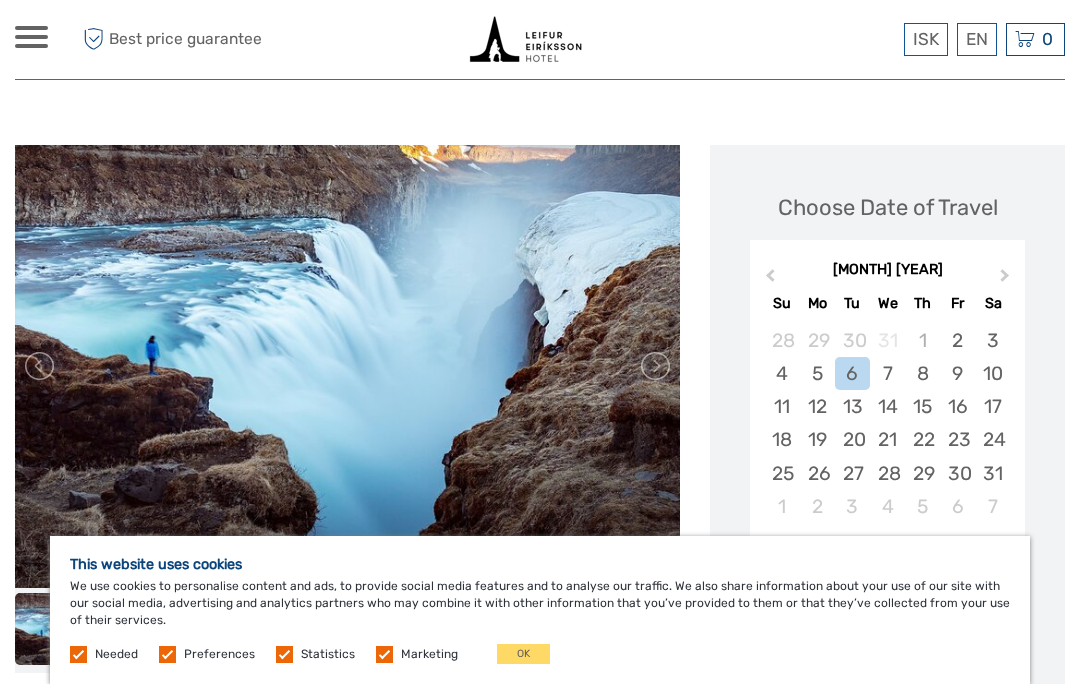 click on "Next Month" at bounding box center [1007, 281] 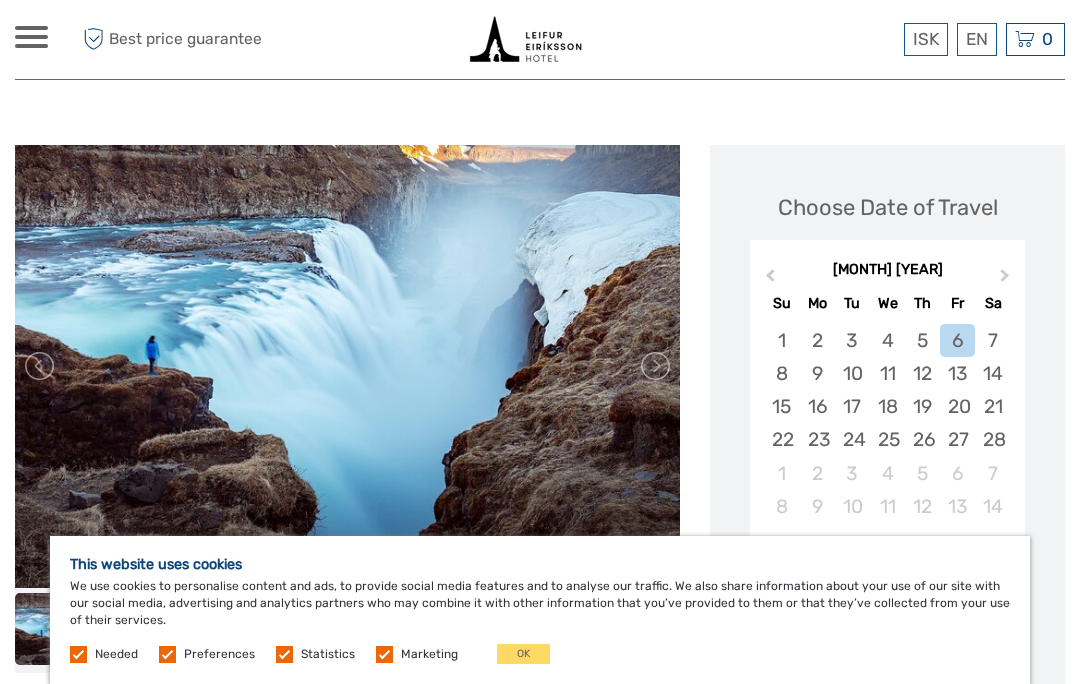 click on "Next Month" at bounding box center [1007, 281] 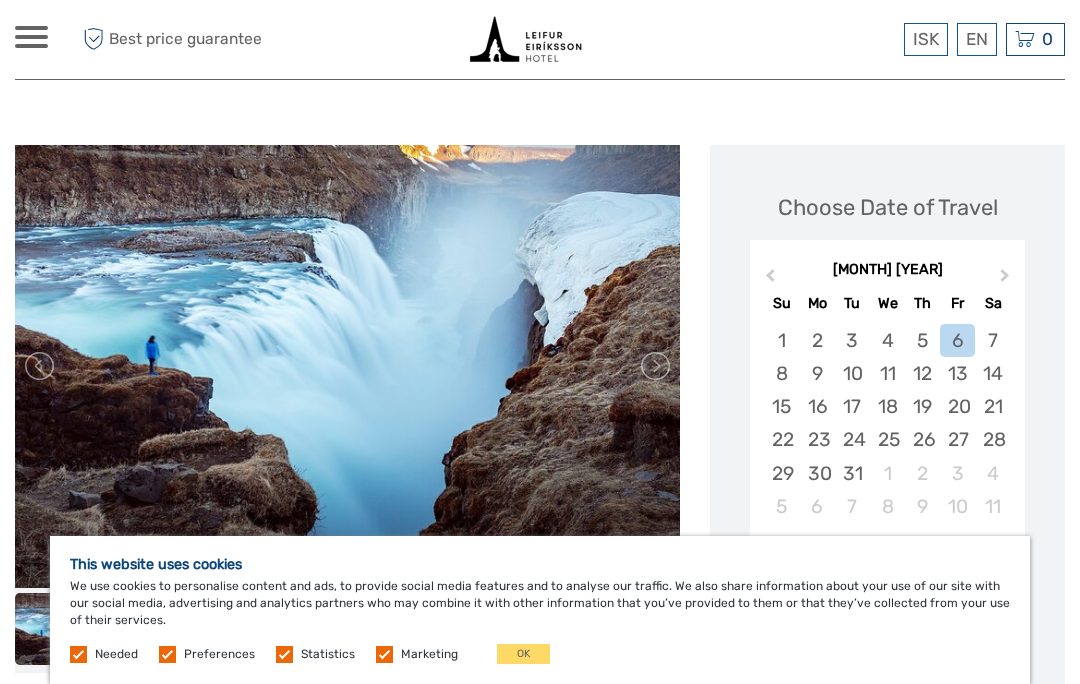 click on "Next Month" at bounding box center [1007, 281] 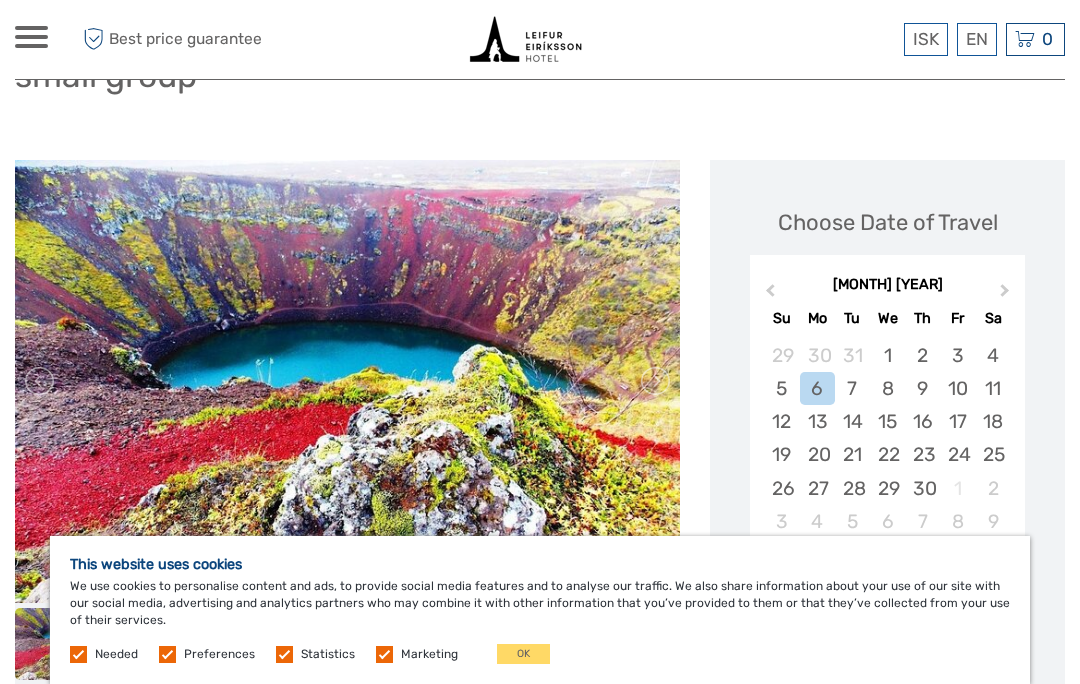 scroll, scrollTop: 232, scrollLeft: 0, axis: vertical 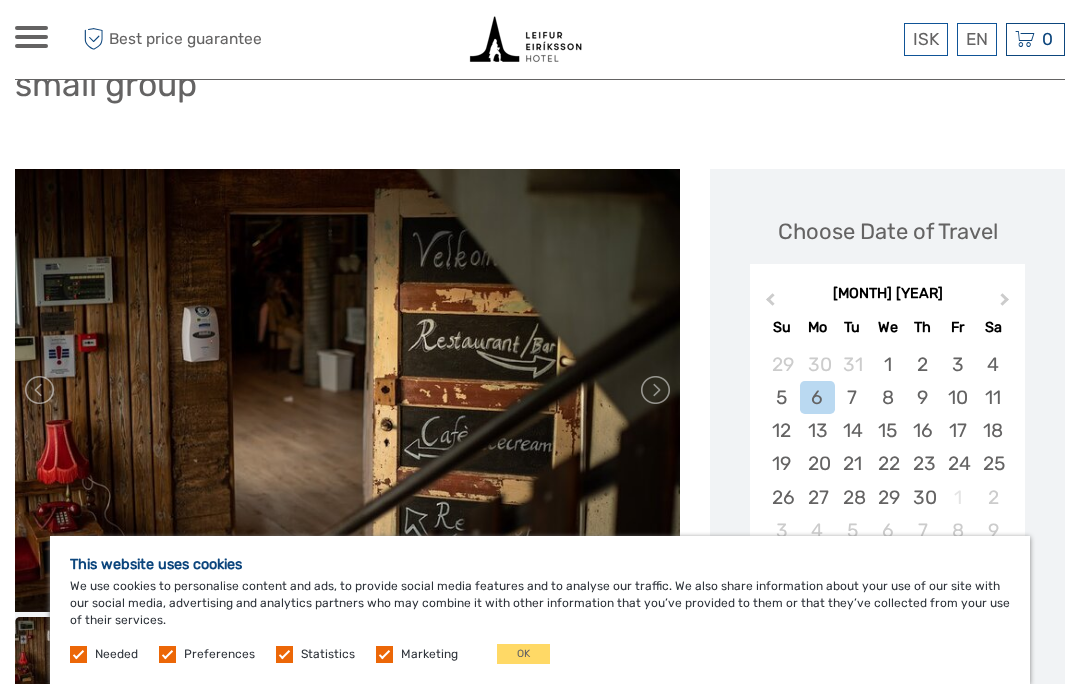 click on "14" at bounding box center [852, 430] 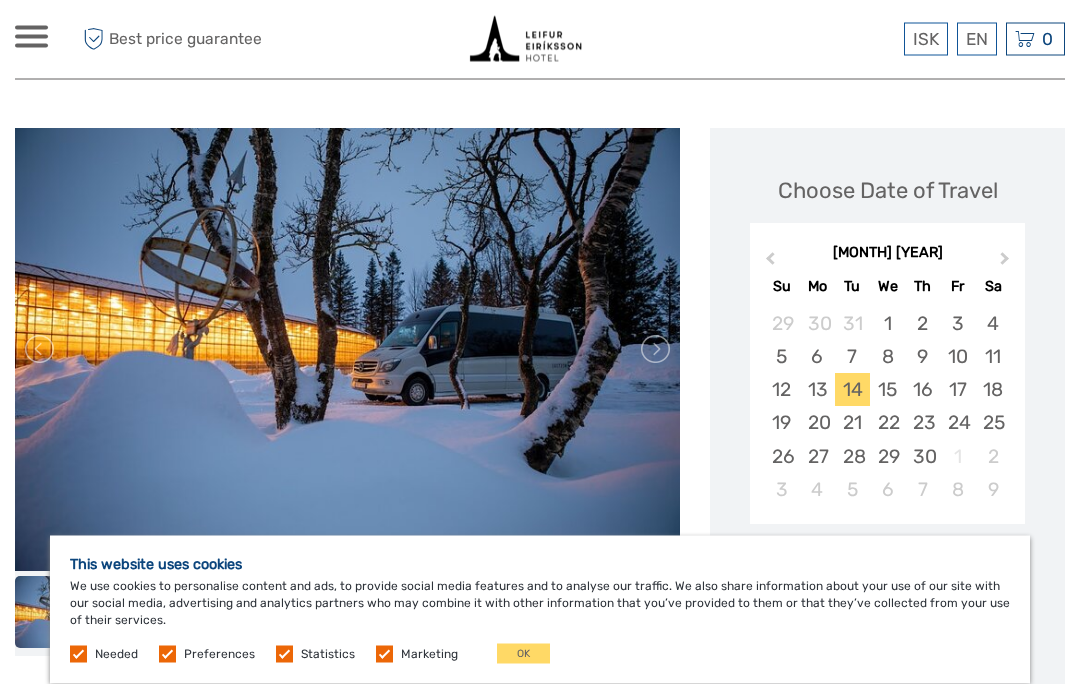 click on "15" at bounding box center [887, 390] 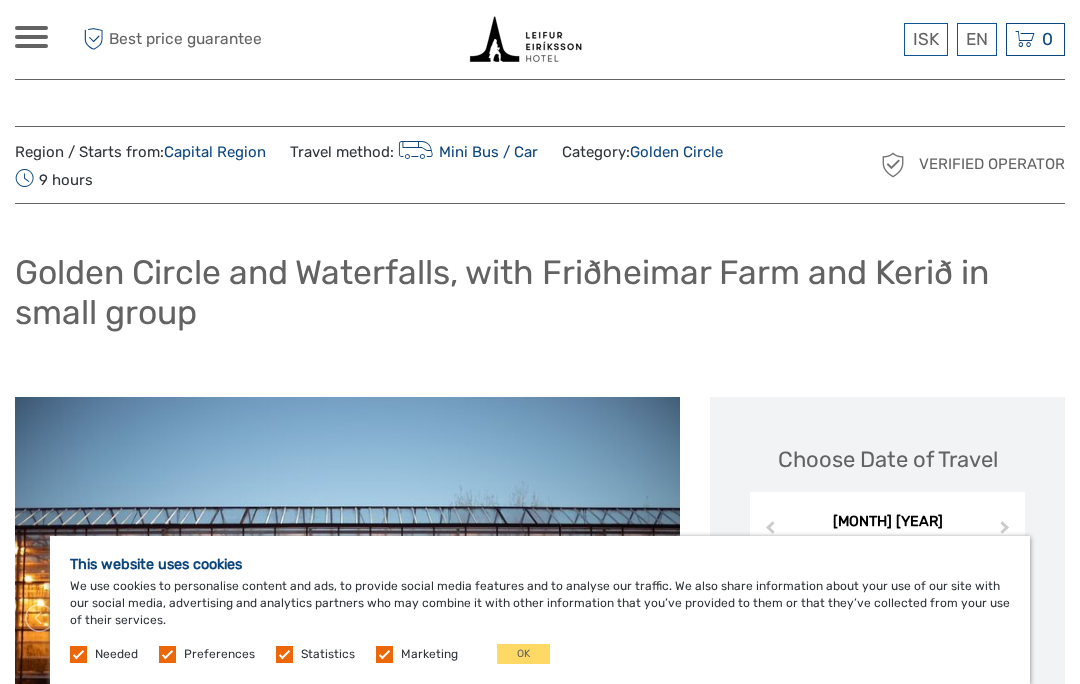 scroll, scrollTop: 0, scrollLeft: 0, axis: both 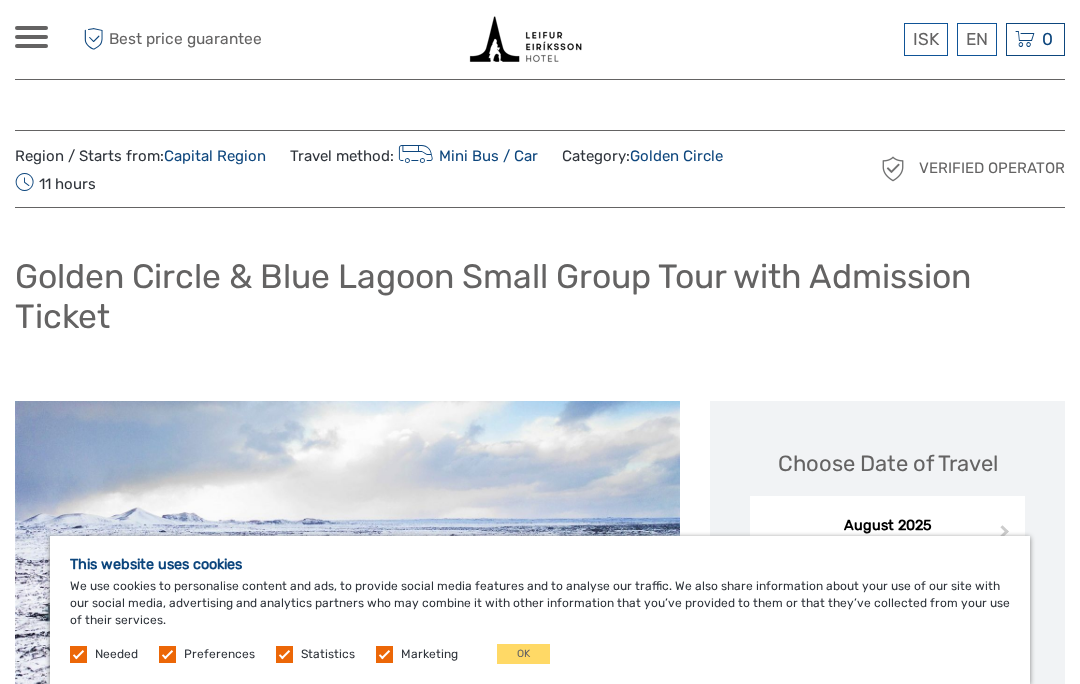 click at bounding box center [31, 28] 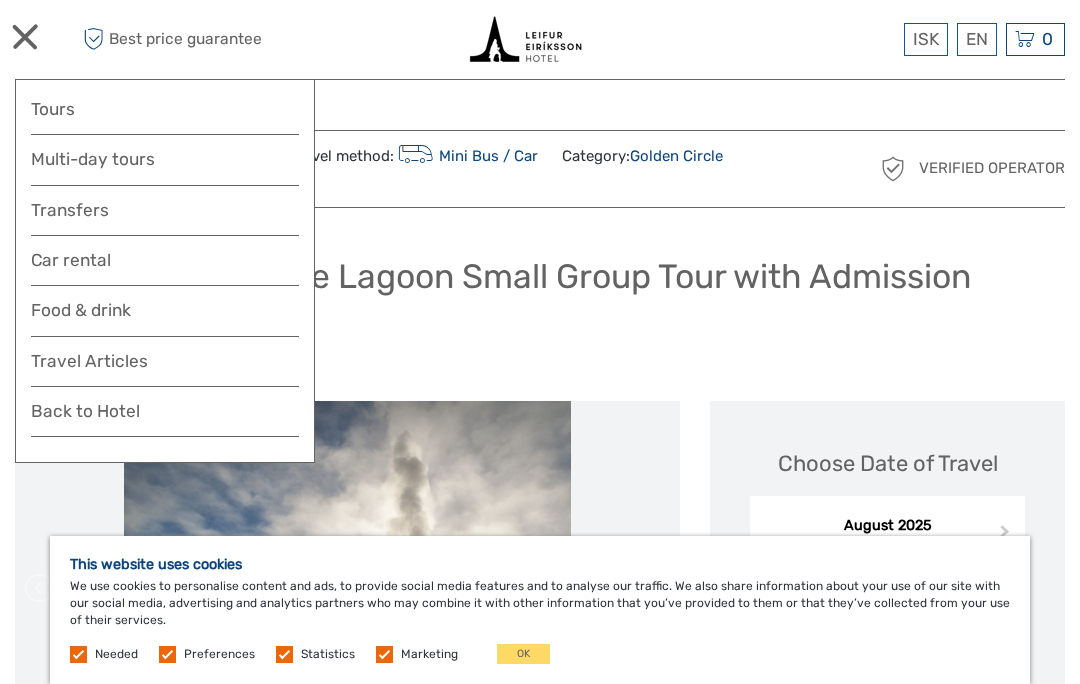 click on "Transfers" at bounding box center (165, 210) 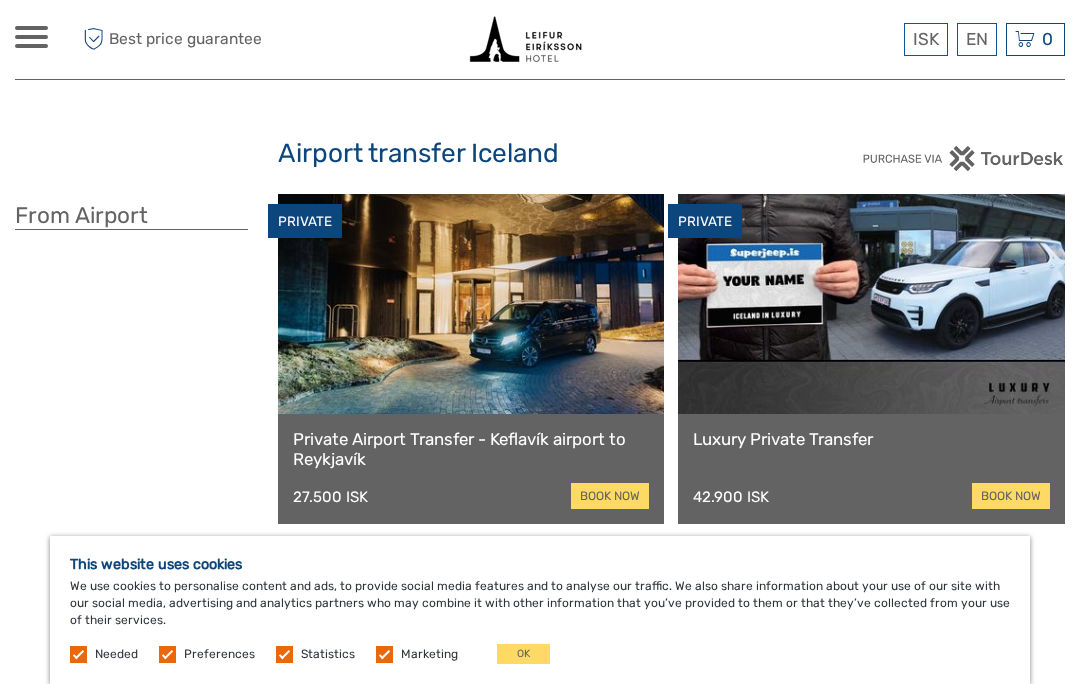 scroll, scrollTop: 0, scrollLeft: 0, axis: both 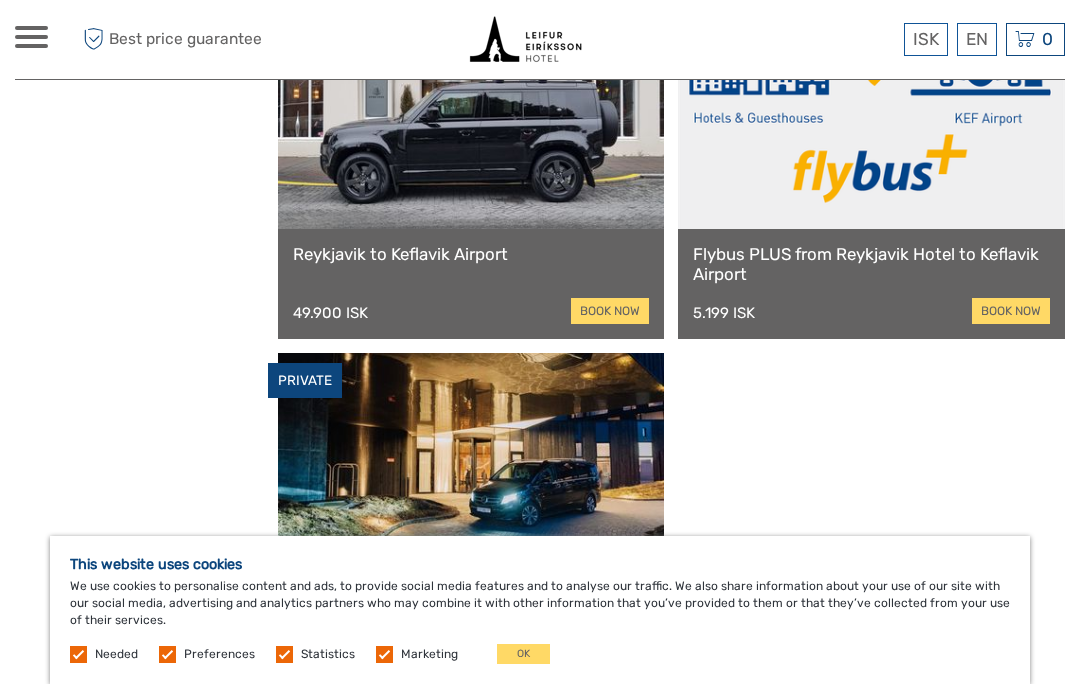 click on "English" at bounding box center (0, 0) 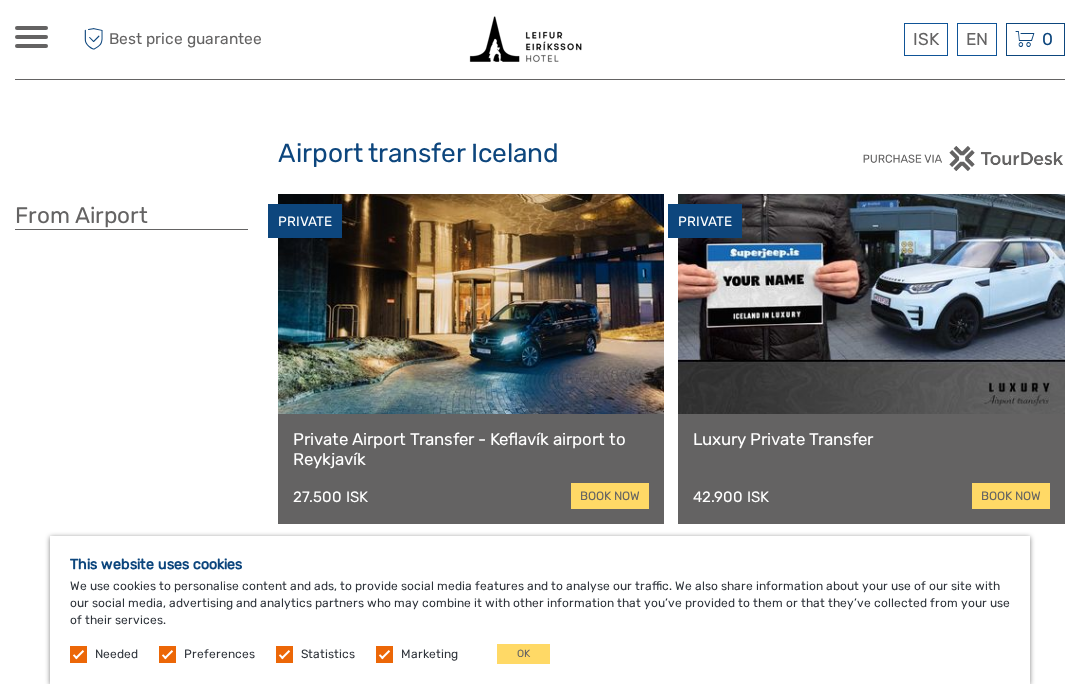 scroll, scrollTop: 0, scrollLeft: 0, axis: both 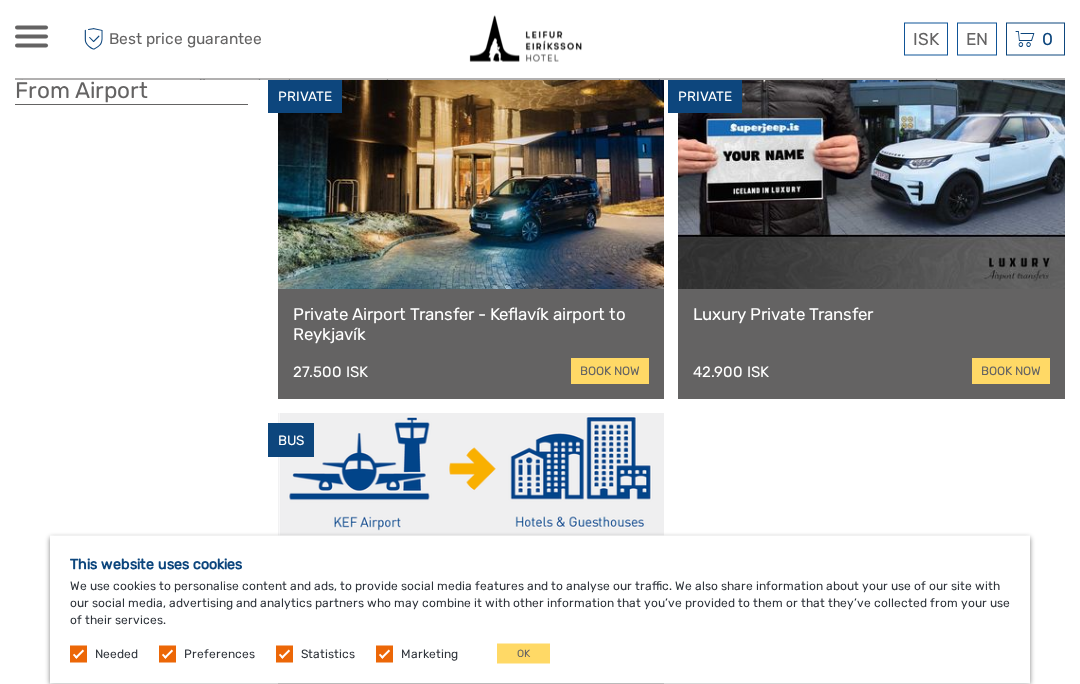click at bounding box center [384, 654] 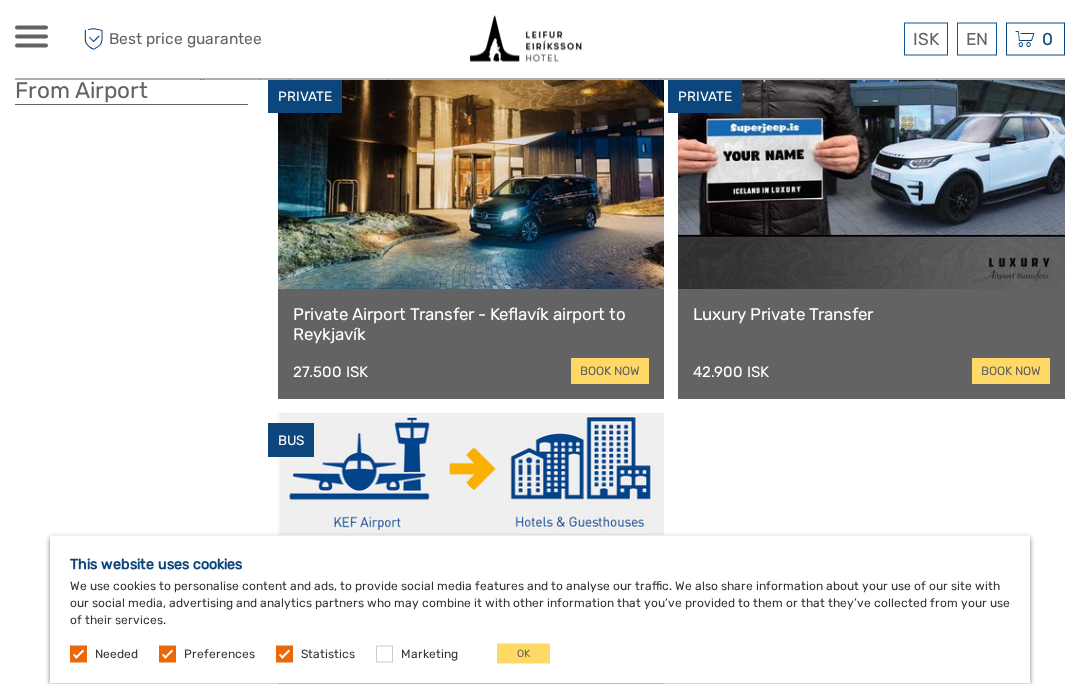 scroll, scrollTop: 125, scrollLeft: 0, axis: vertical 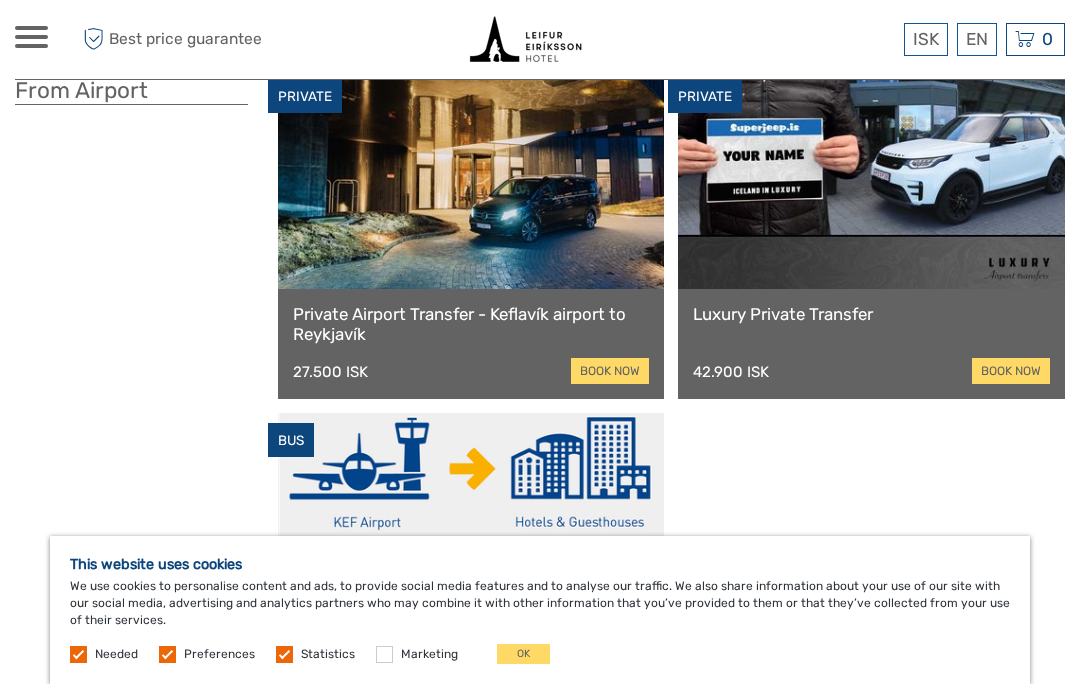 click at bounding box center [284, 654] 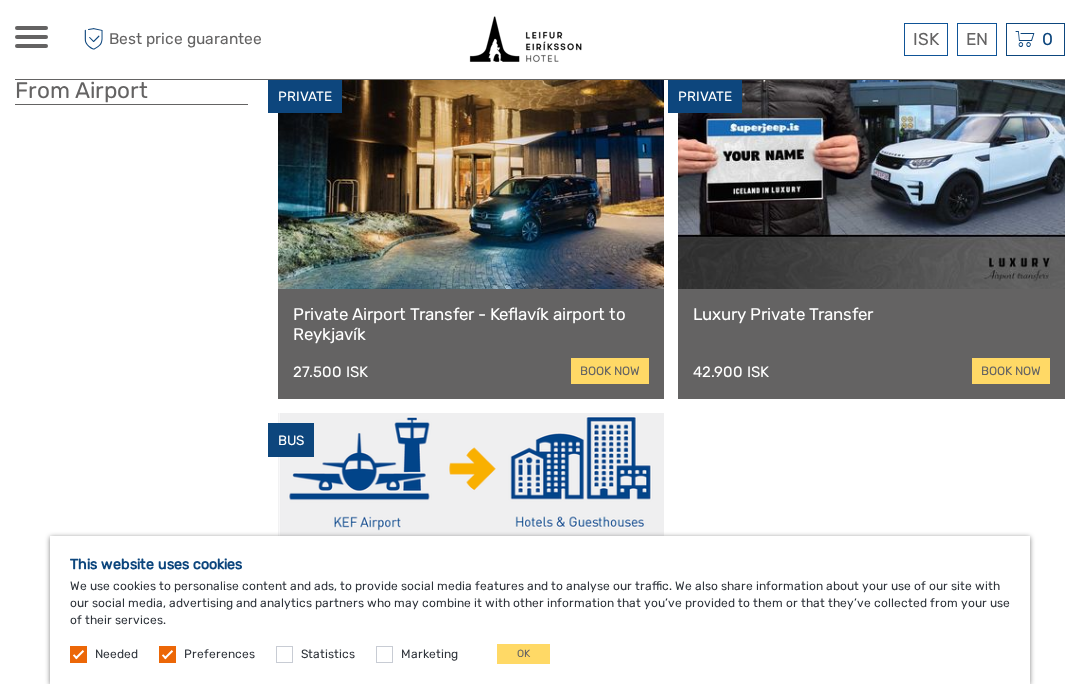 click at bounding box center [167, 654] 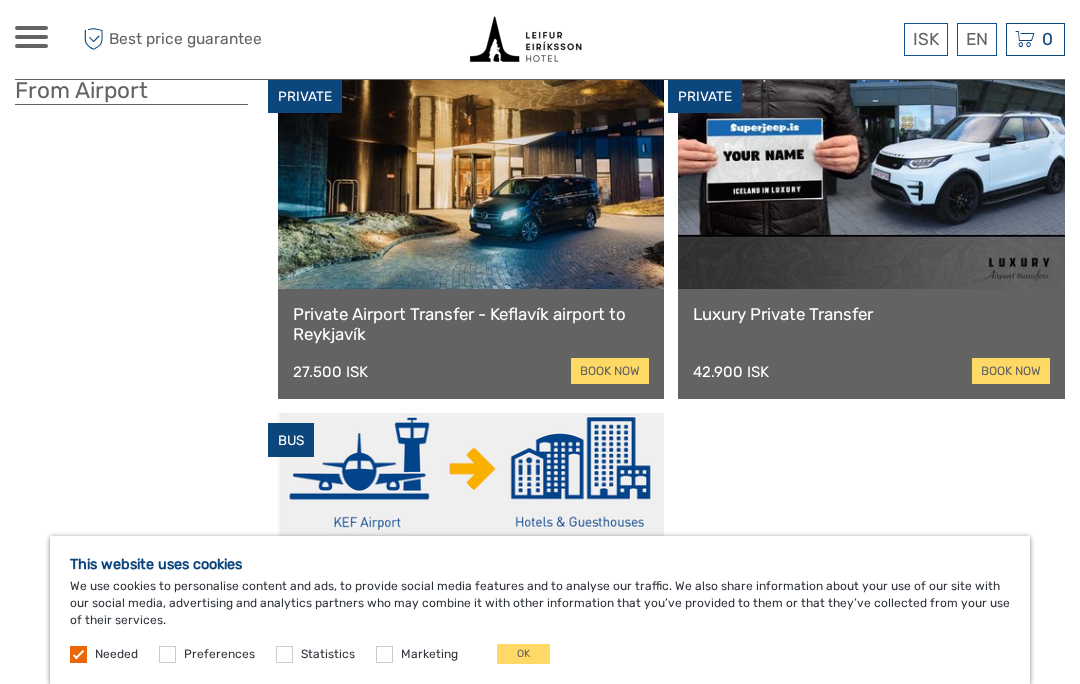 click on "OK" at bounding box center [523, 654] 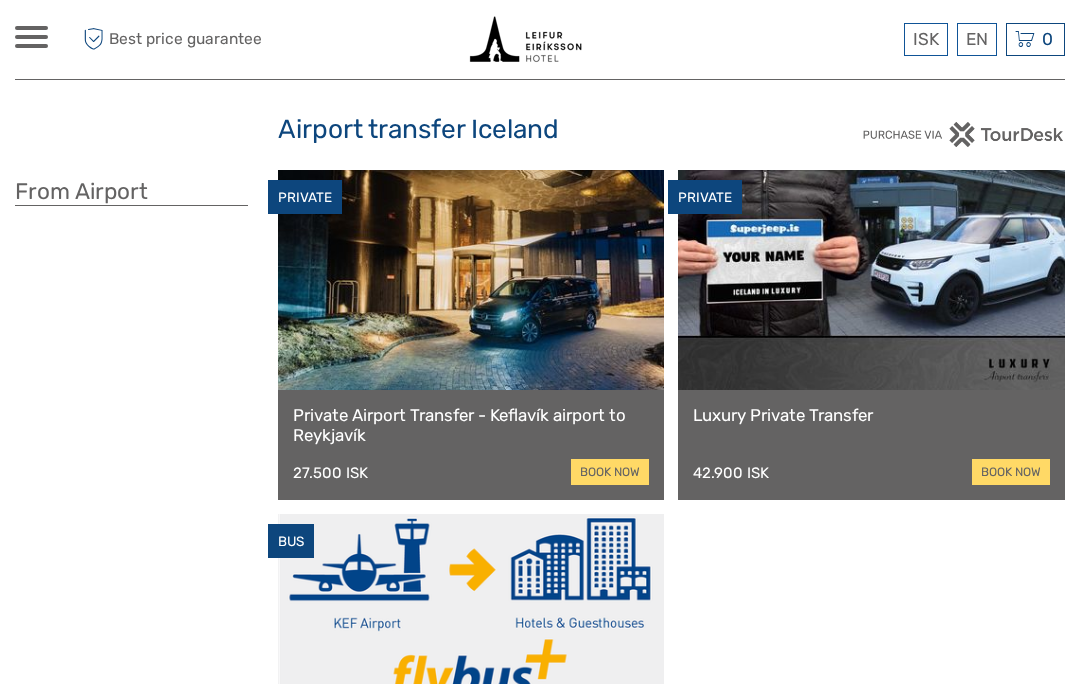 scroll, scrollTop: 26, scrollLeft: 0, axis: vertical 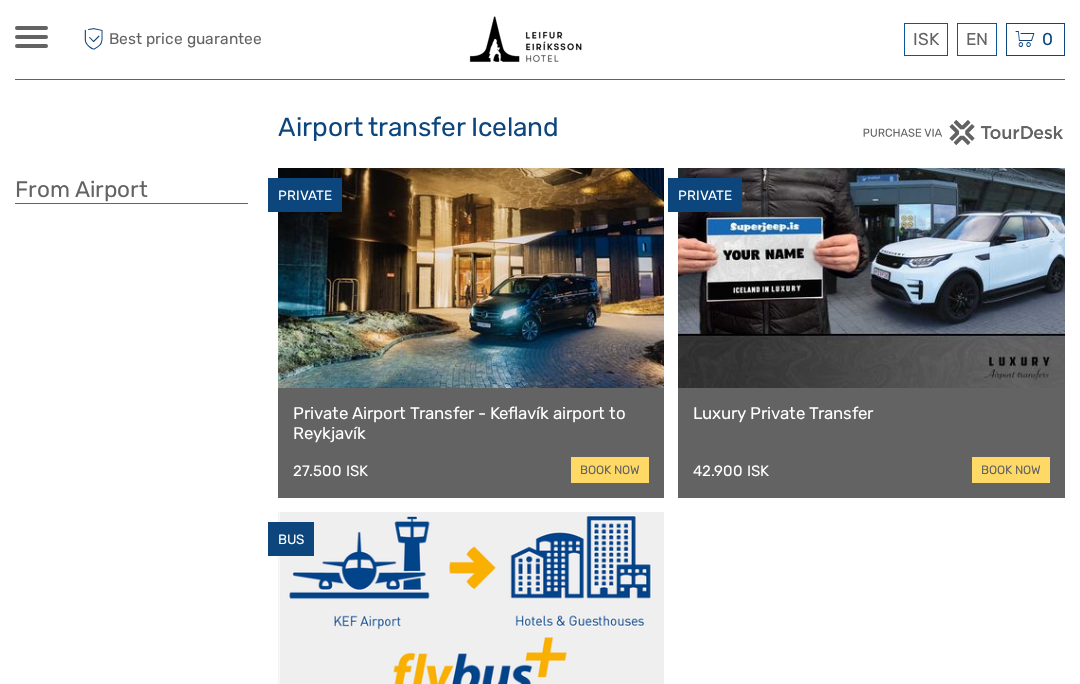 click on "English" at bounding box center (0, 0) 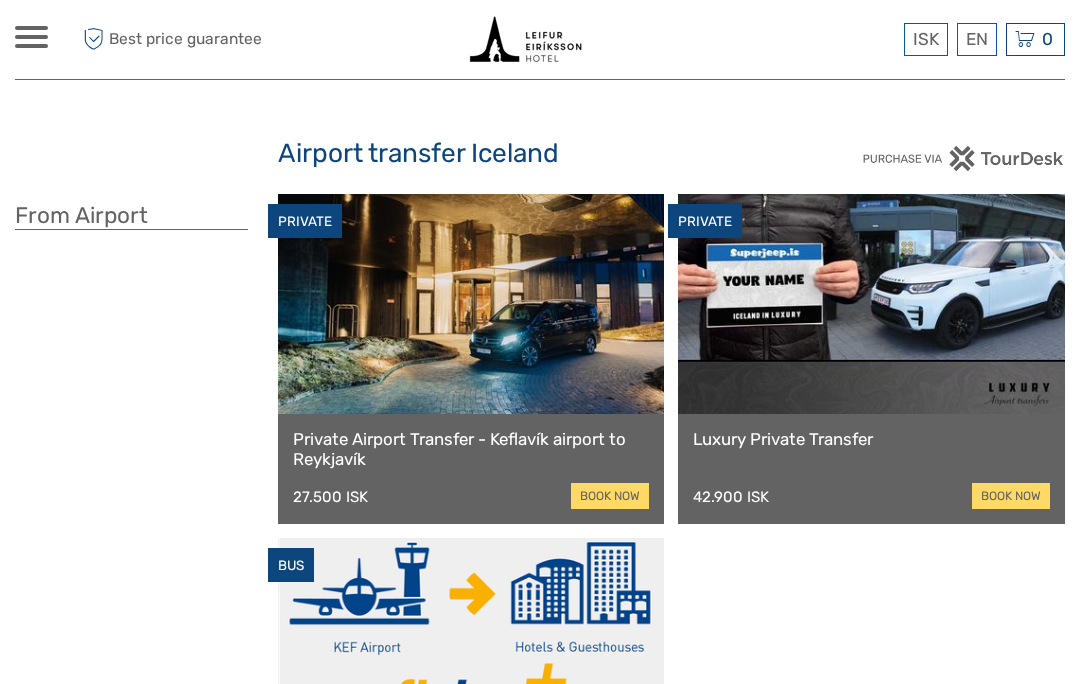 scroll, scrollTop: 0, scrollLeft: 0, axis: both 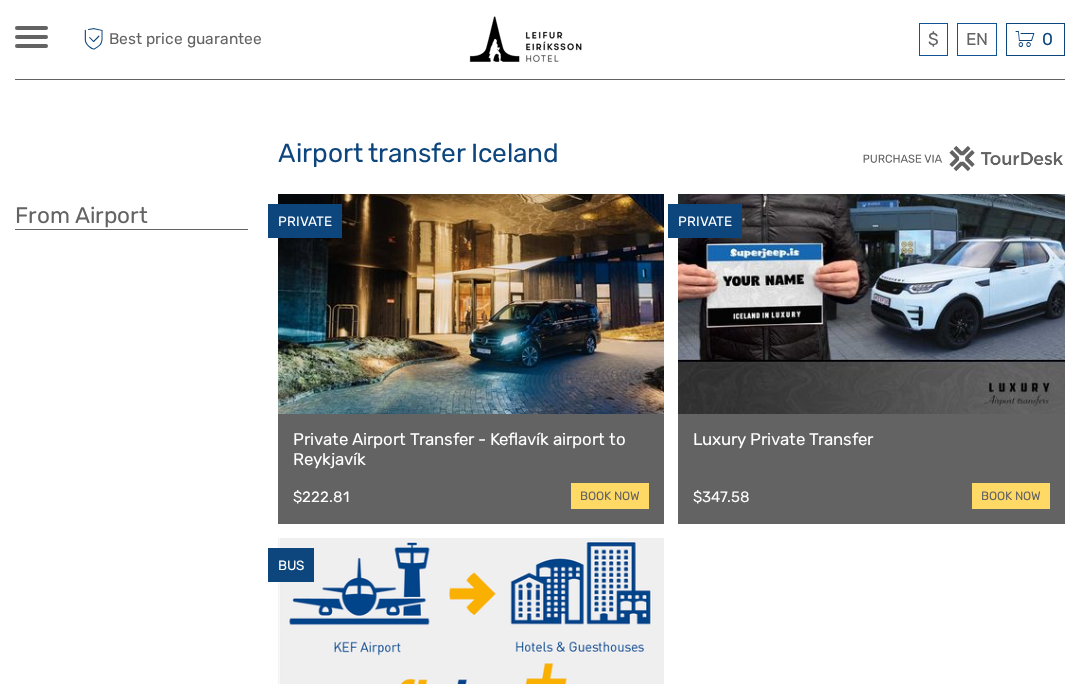 click on "PRIVATE
Private Airport Transfer - [AIRPORT] airport to [CITY]
$222.81
book now
PRIVATE
Luxury Private Transfer
$347.58
book now
BUS
FlybusPLUS from [AIRPORT] Airport to Hotel
$42.12
book now" at bounding box center (672, 531) 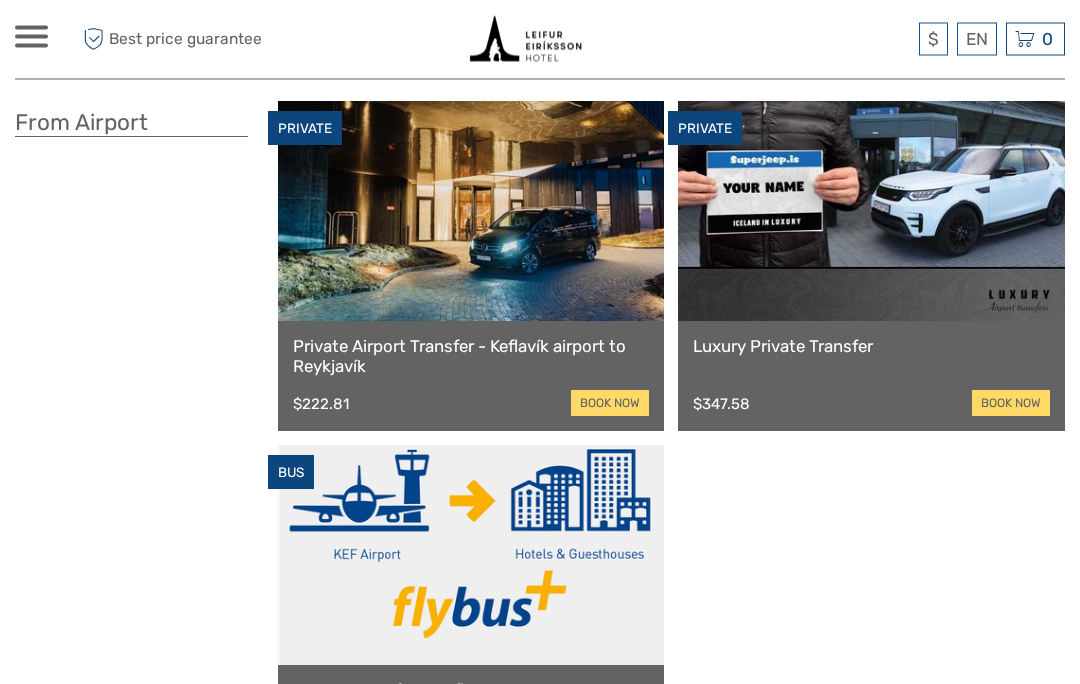 scroll, scrollTop: 0, scrollLeft: 0, axis: both 